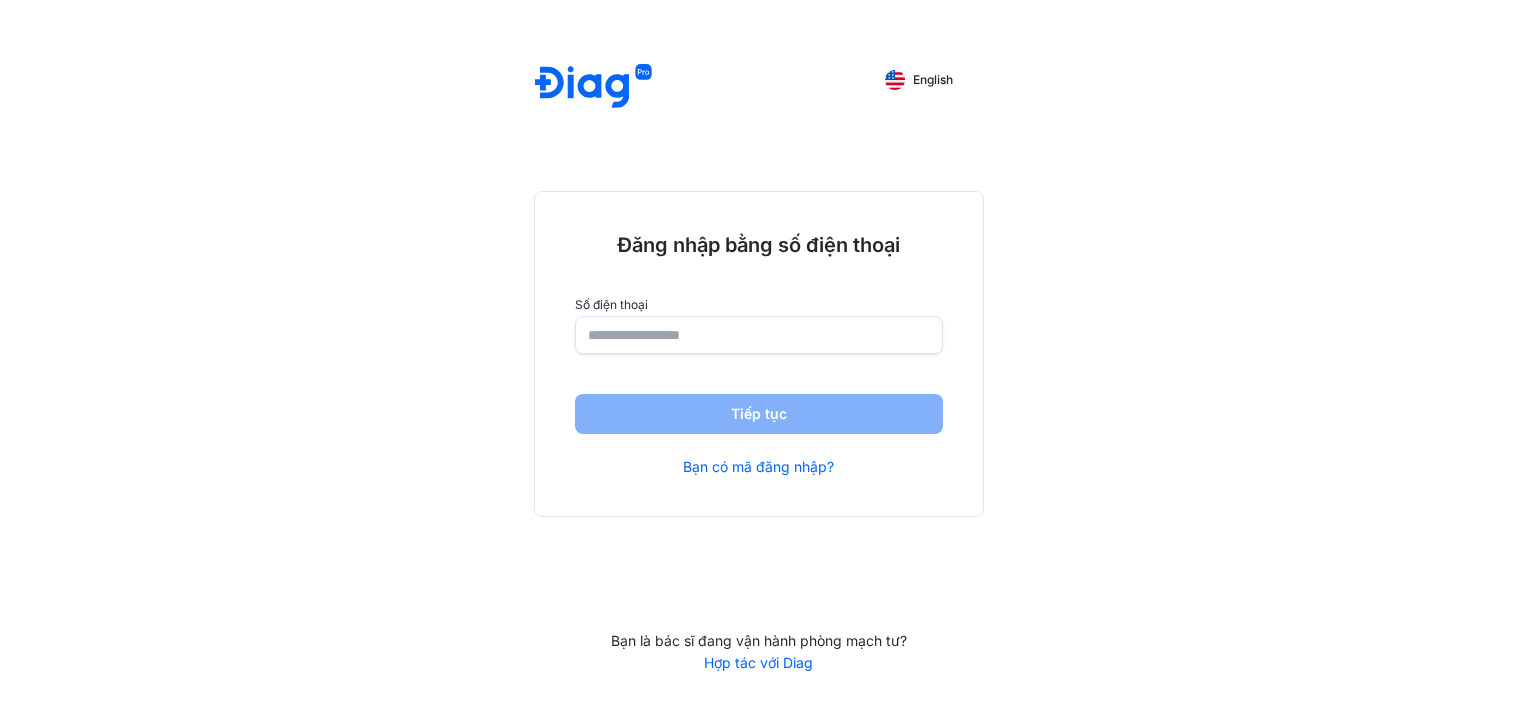 scroll, scrollTop: 0, scrollLeft: 0, axis: both 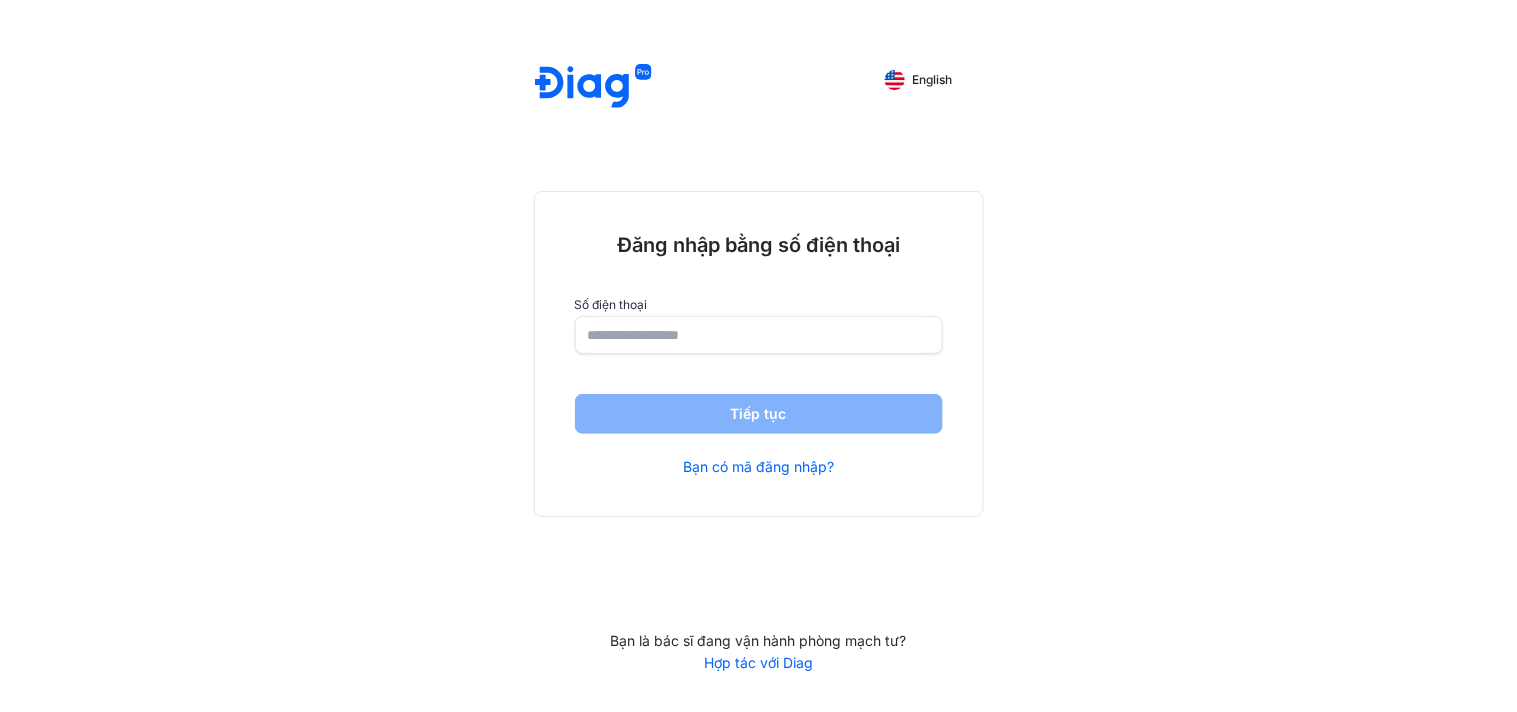 click 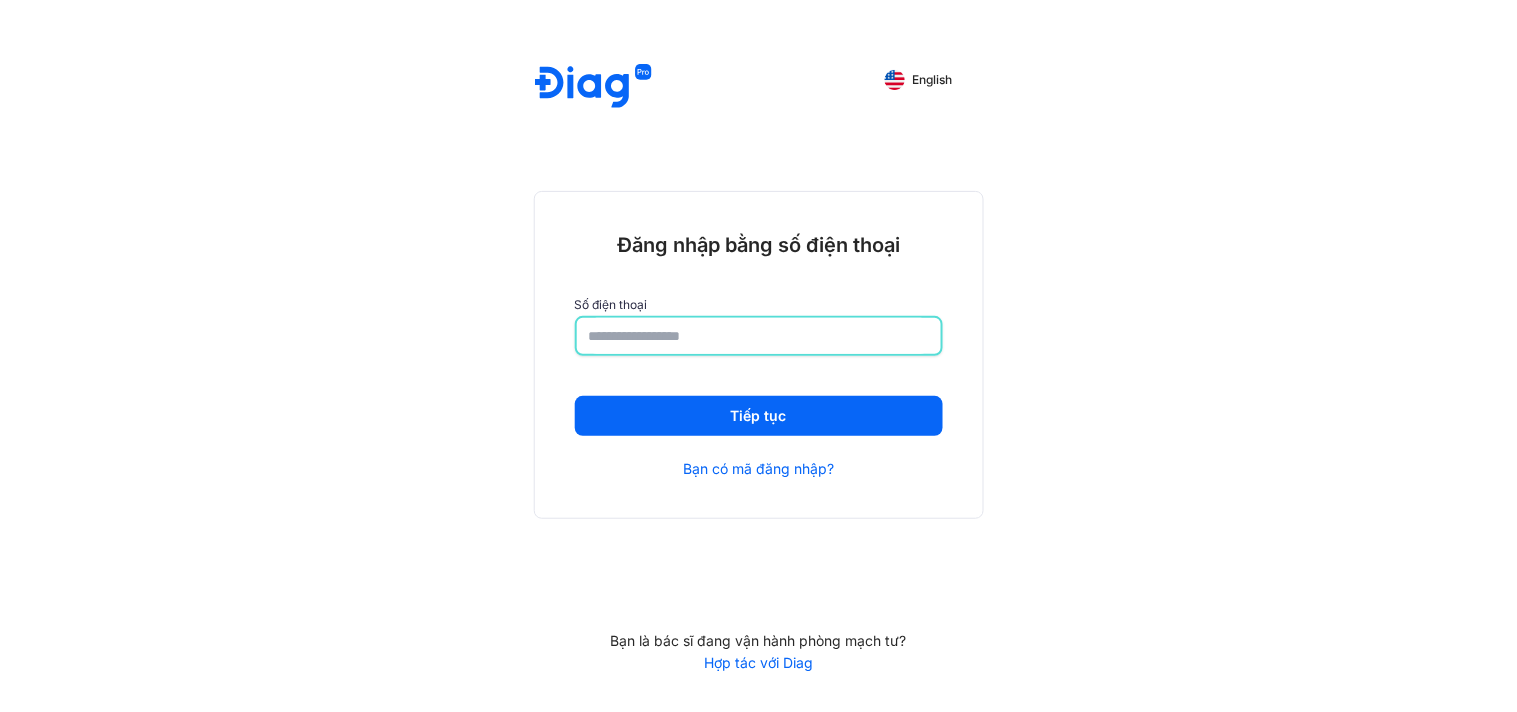 type on "**********" 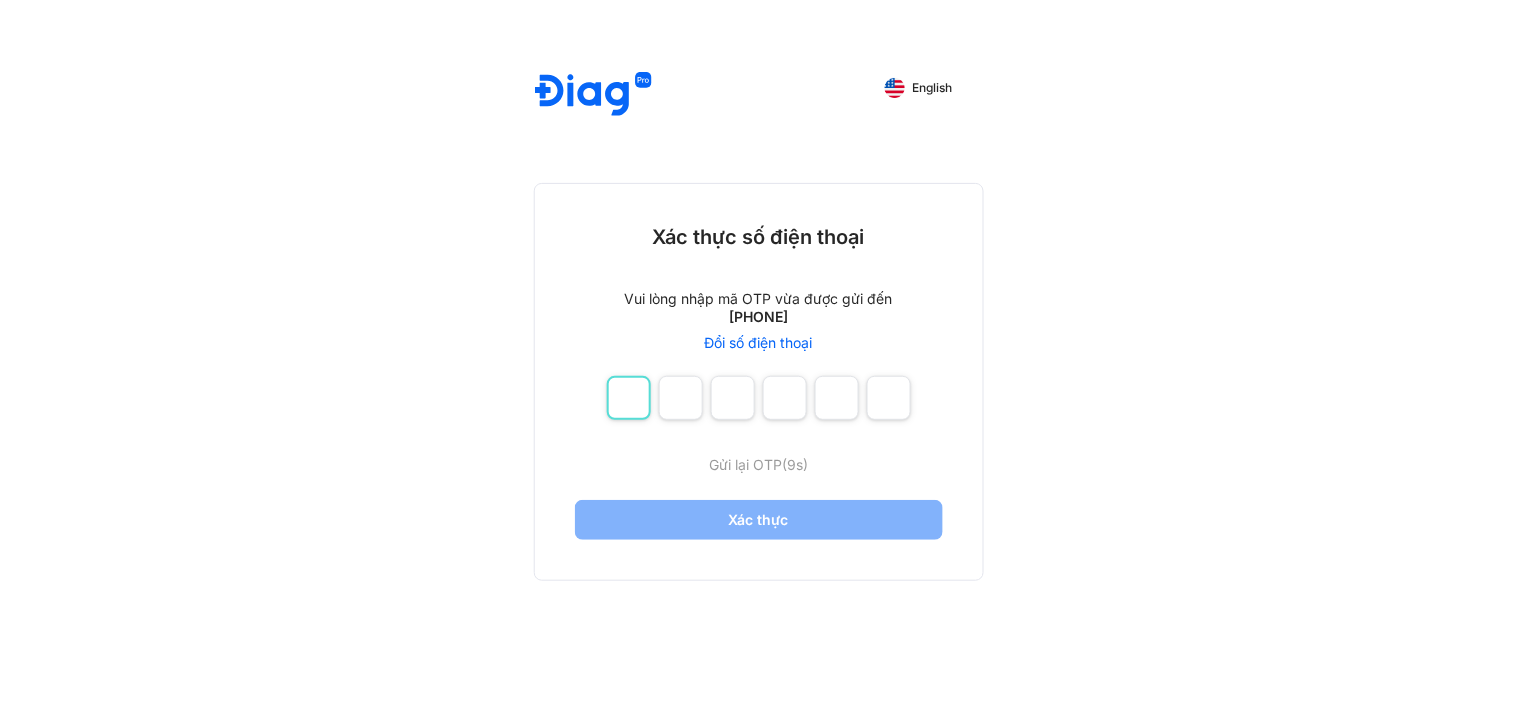 click at bounding box center [629, 398] 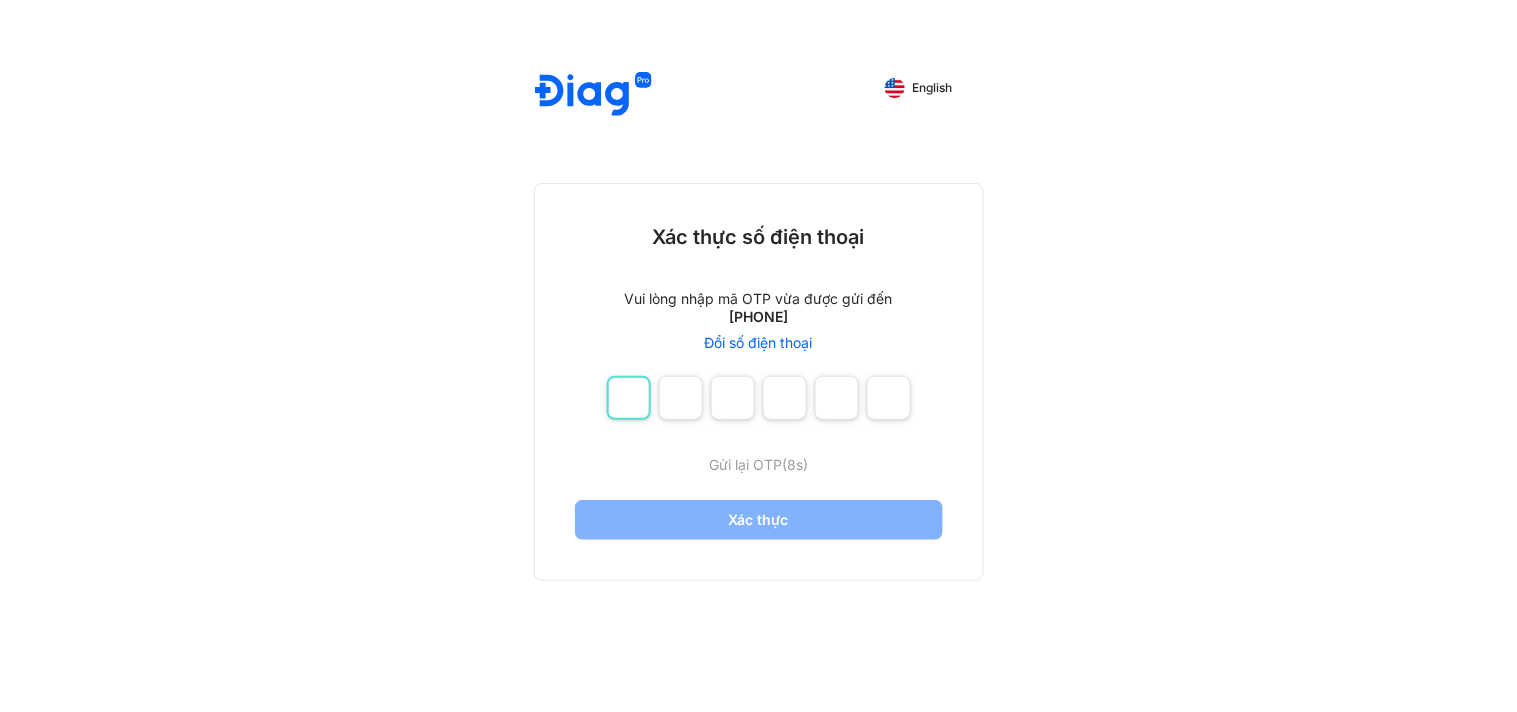 type on "*" 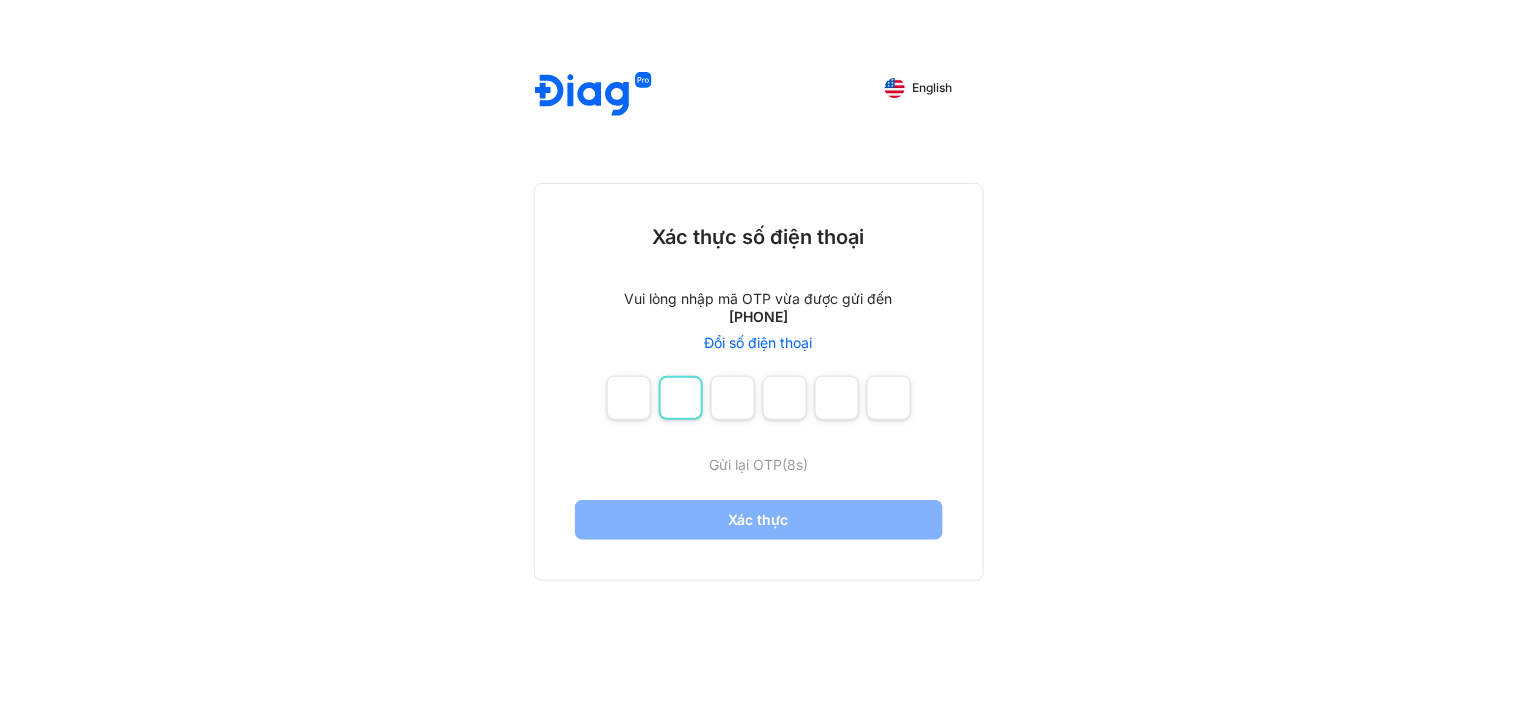 type on "*" 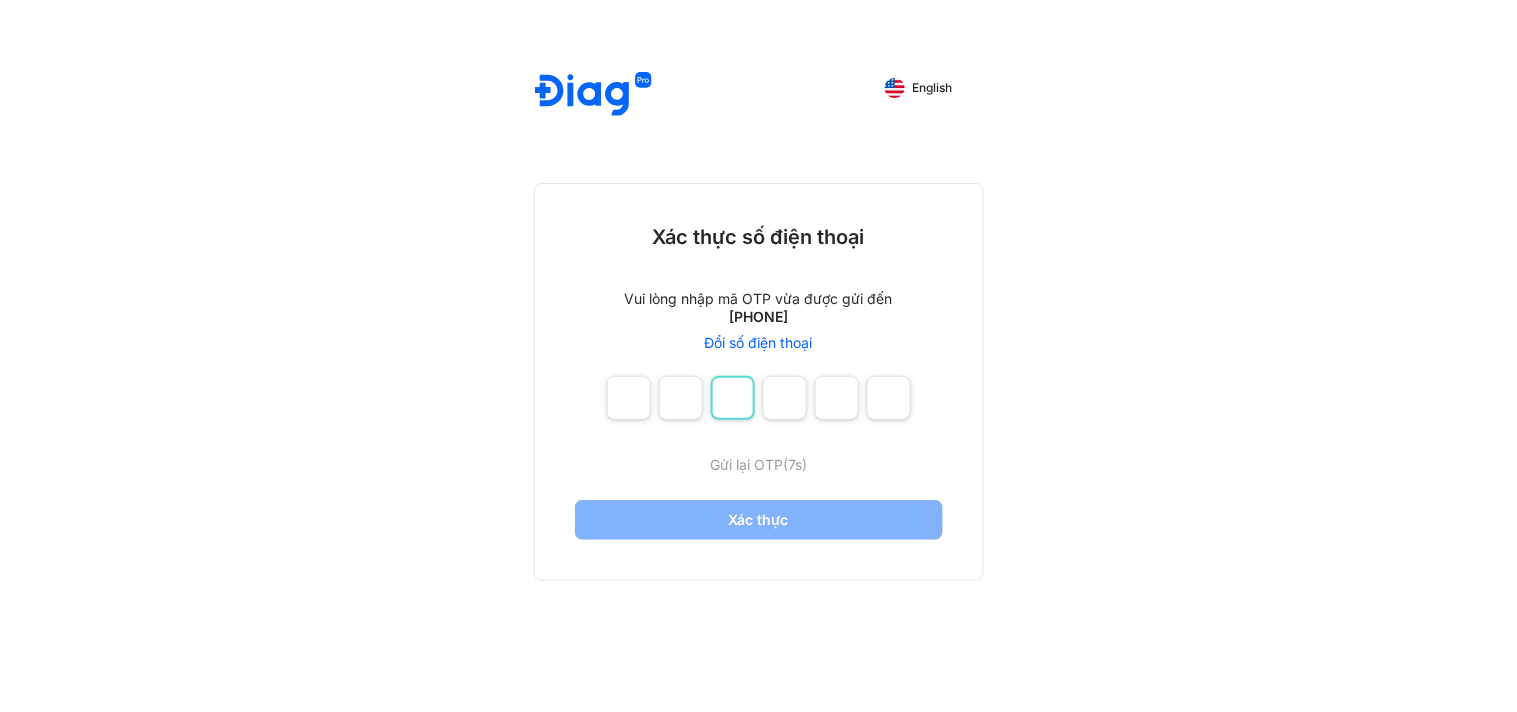 type on "*" 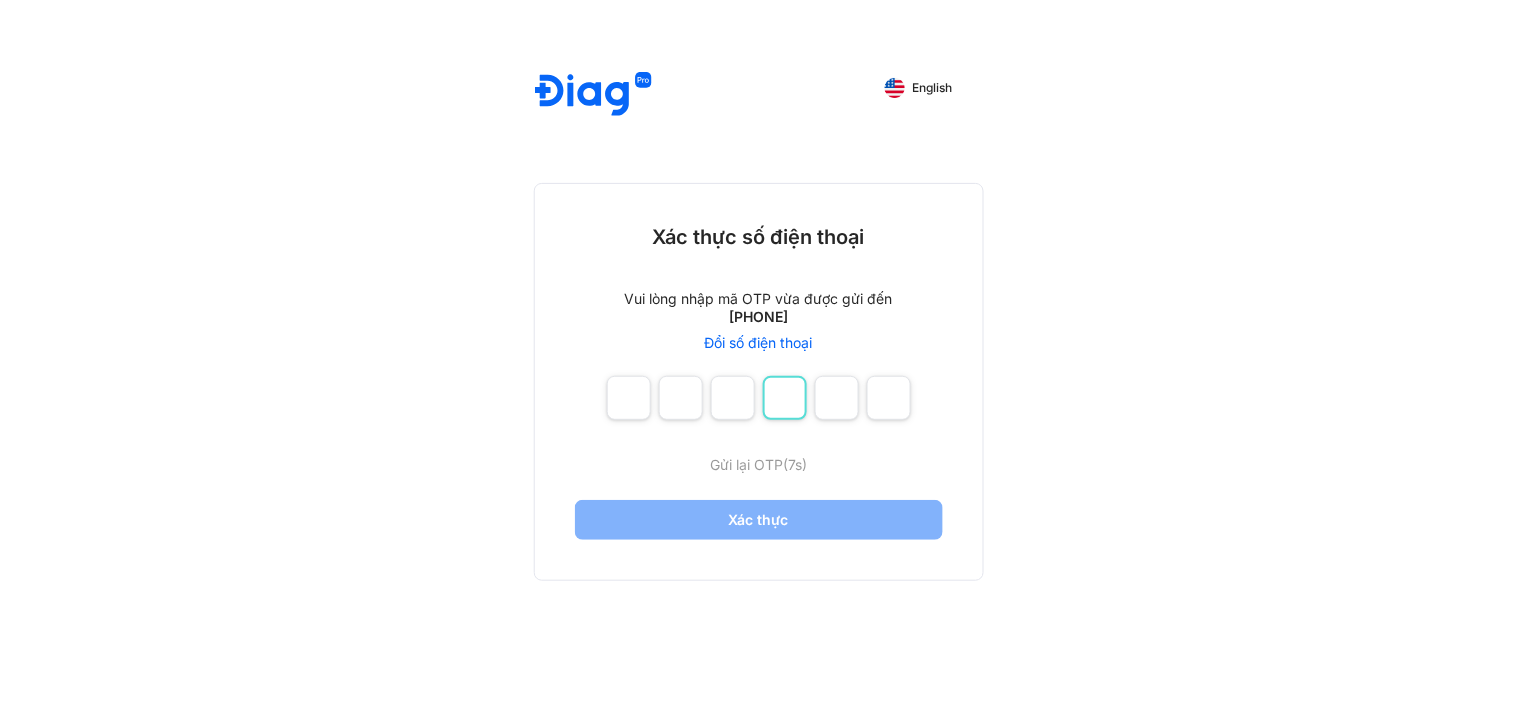 type on "*" 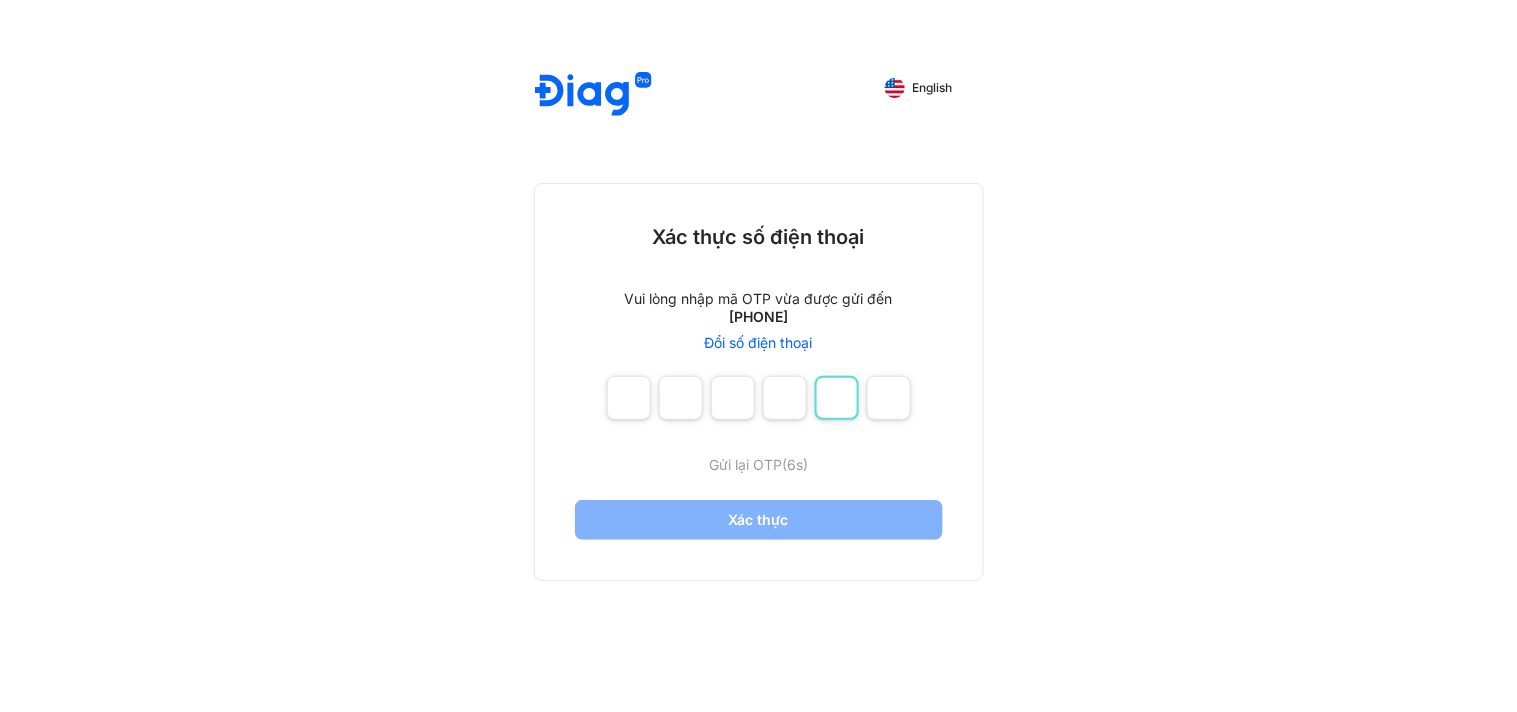 type on "*" 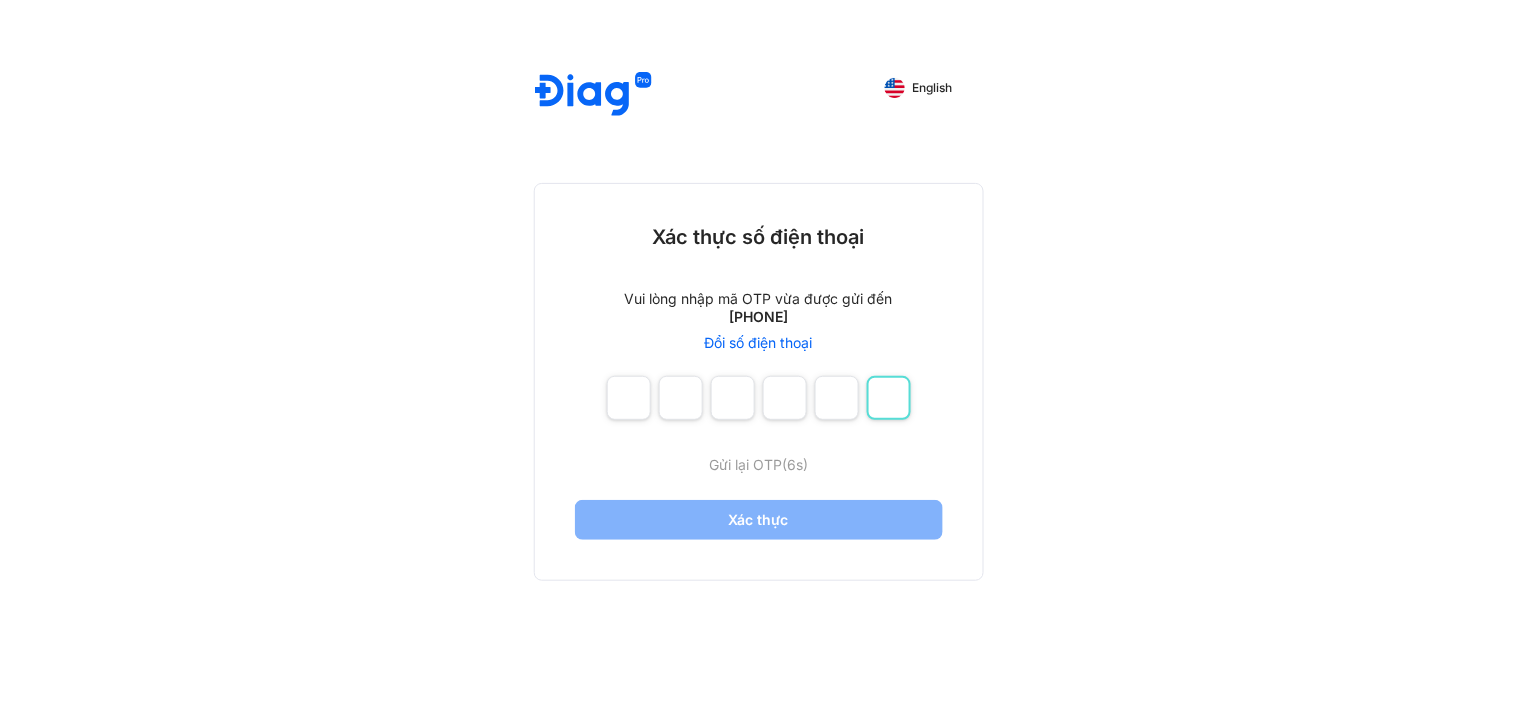 type on "*" 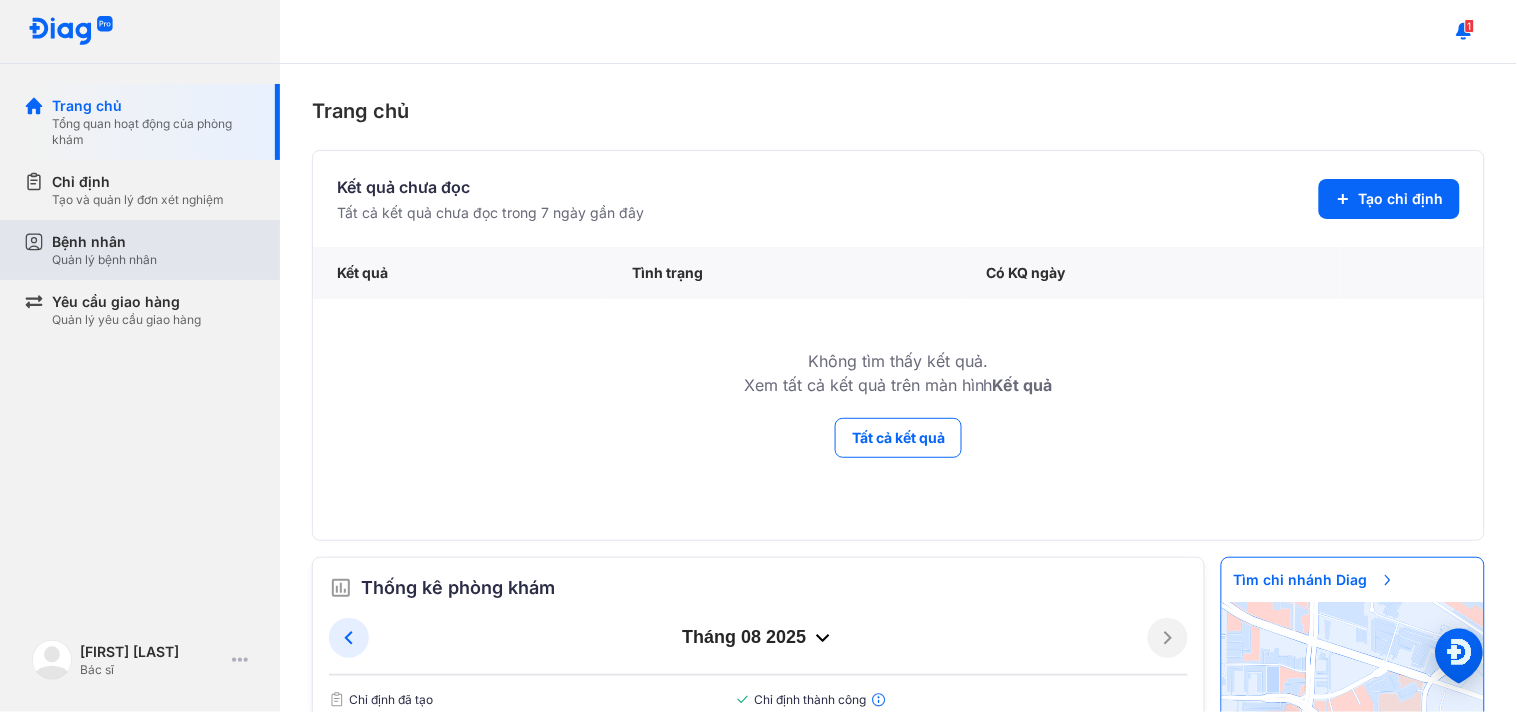 click on "Bệnh nhân Quản lý bệnh nhân" at bounding box center (152, 250) 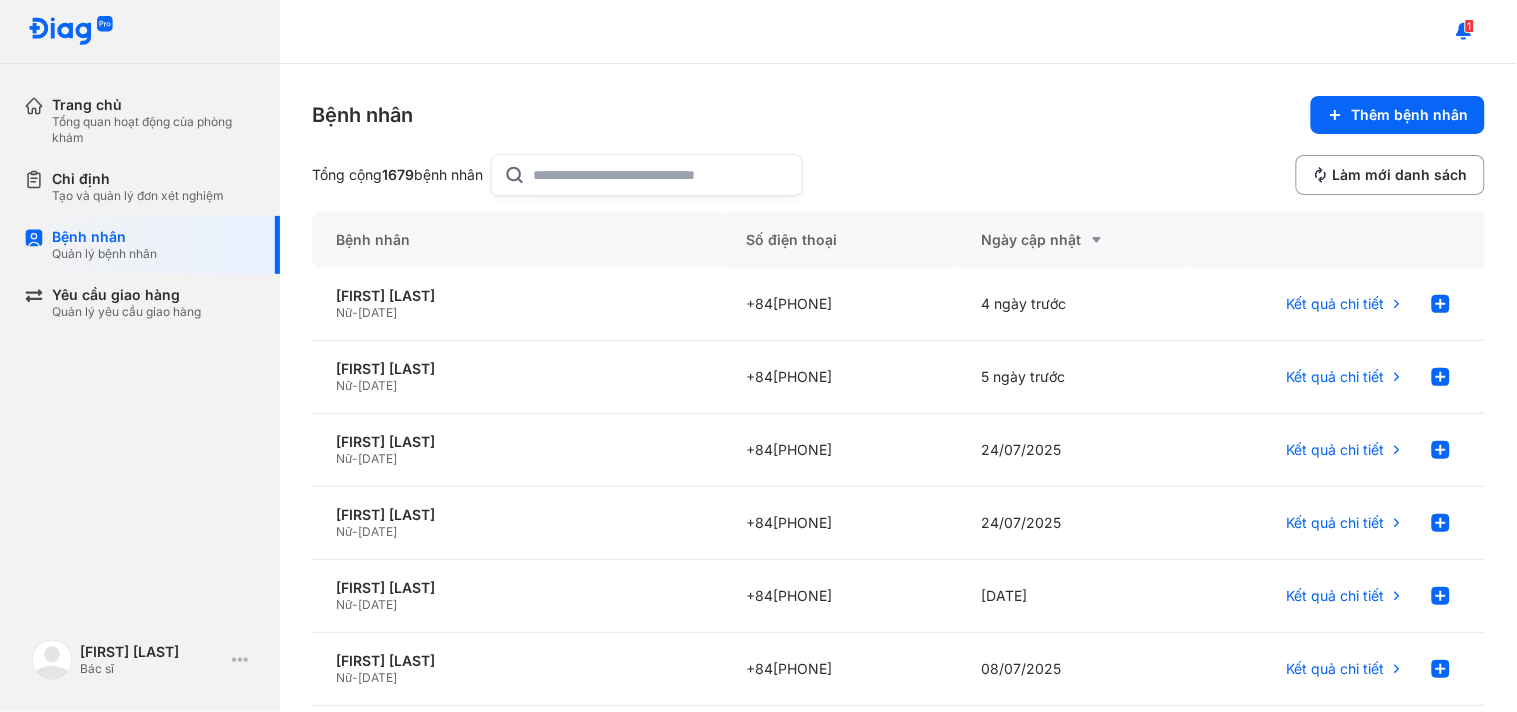 click 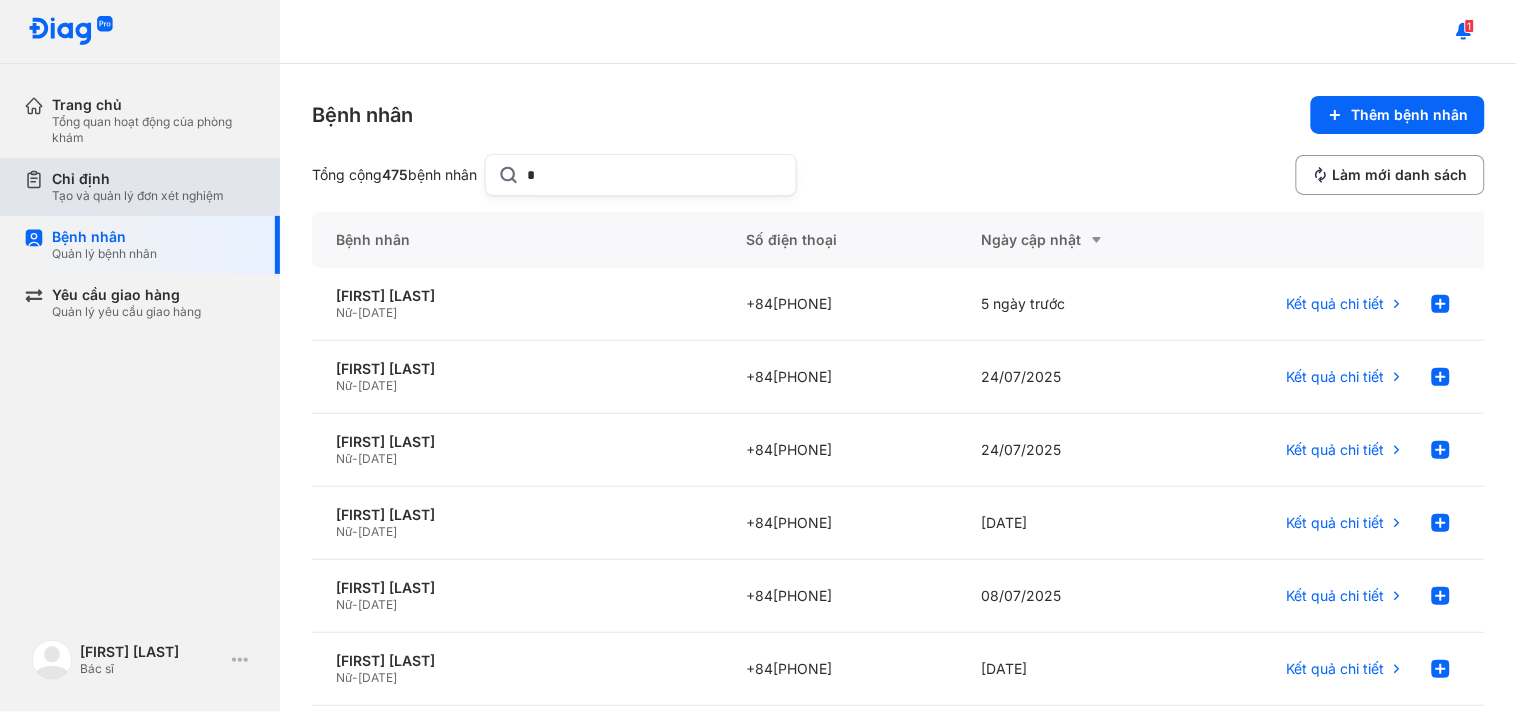 type on "*" 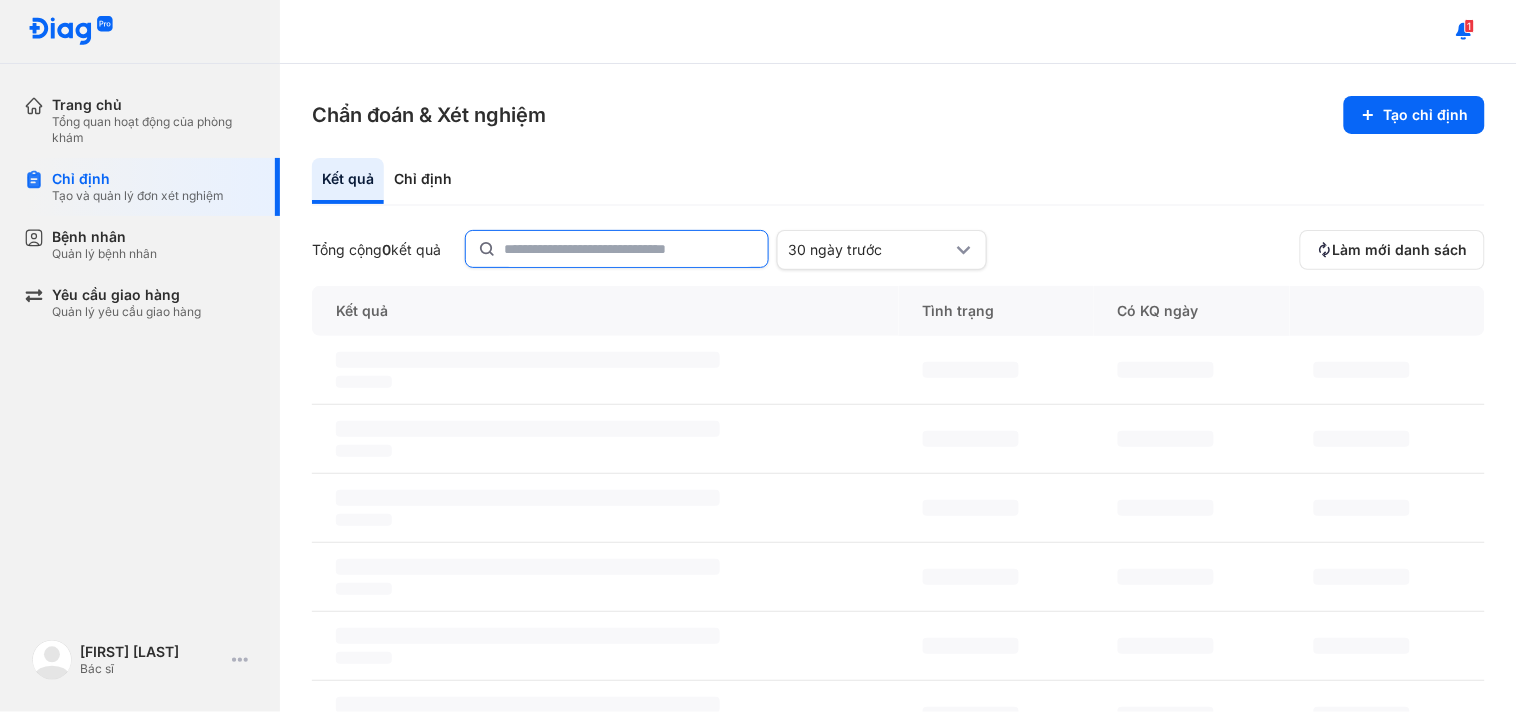 click 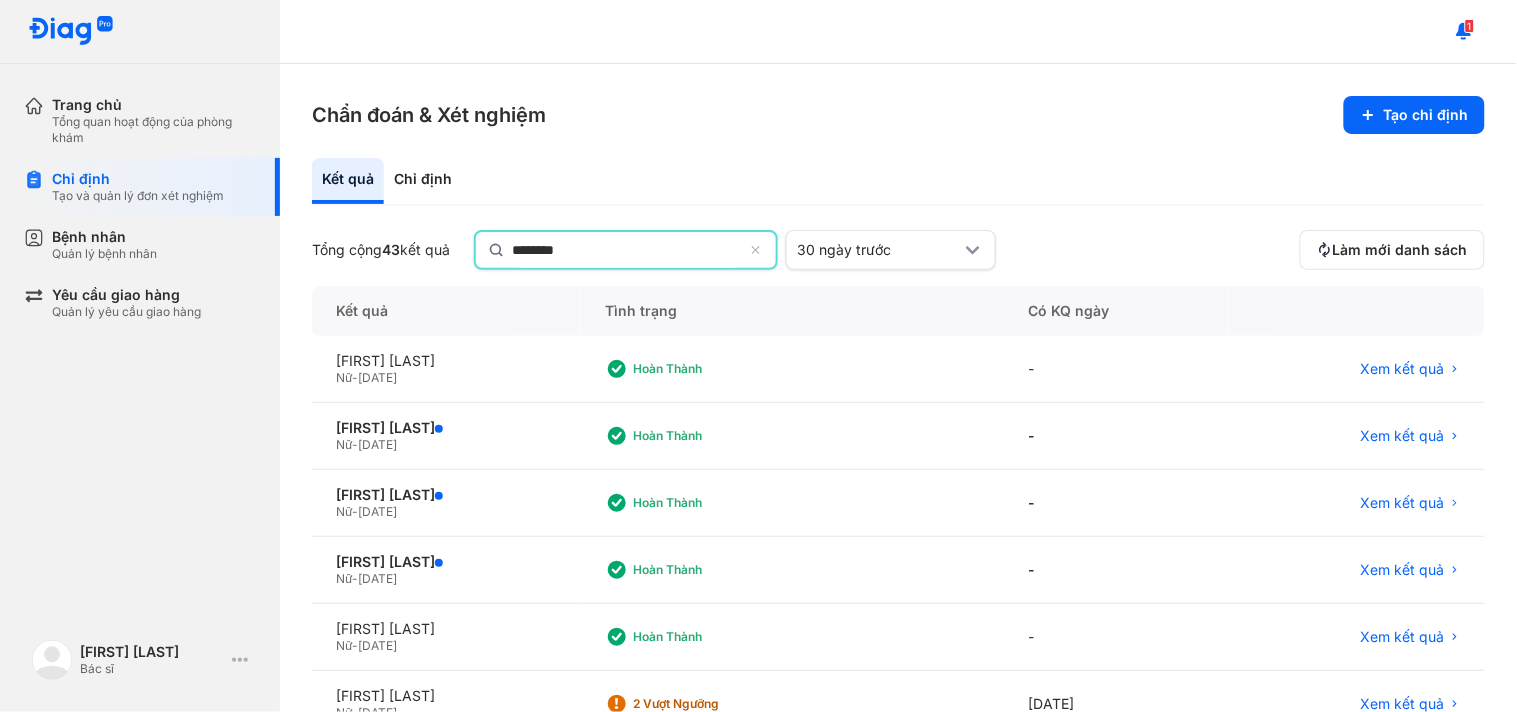 type on "********" 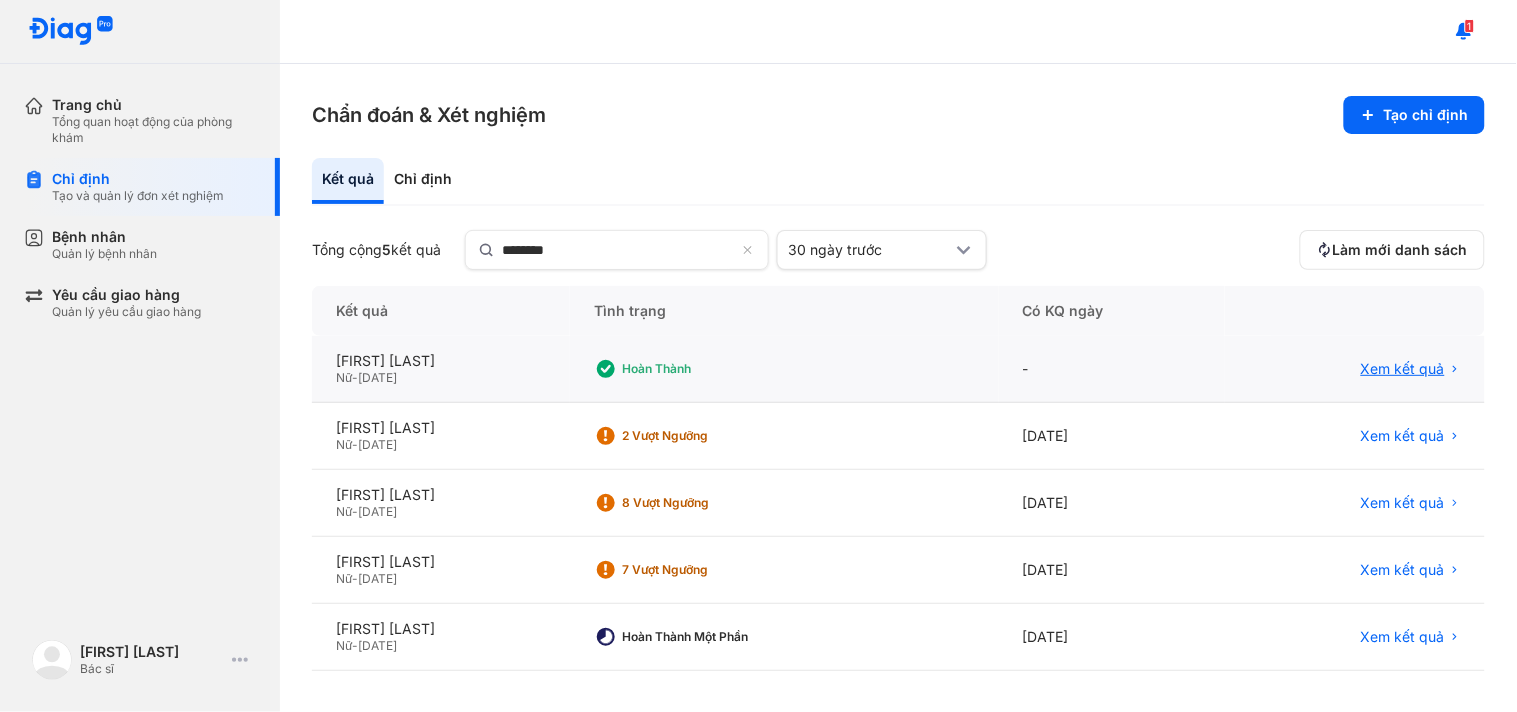 click on "Xem kết quả" at bounding box center (1403, 369) 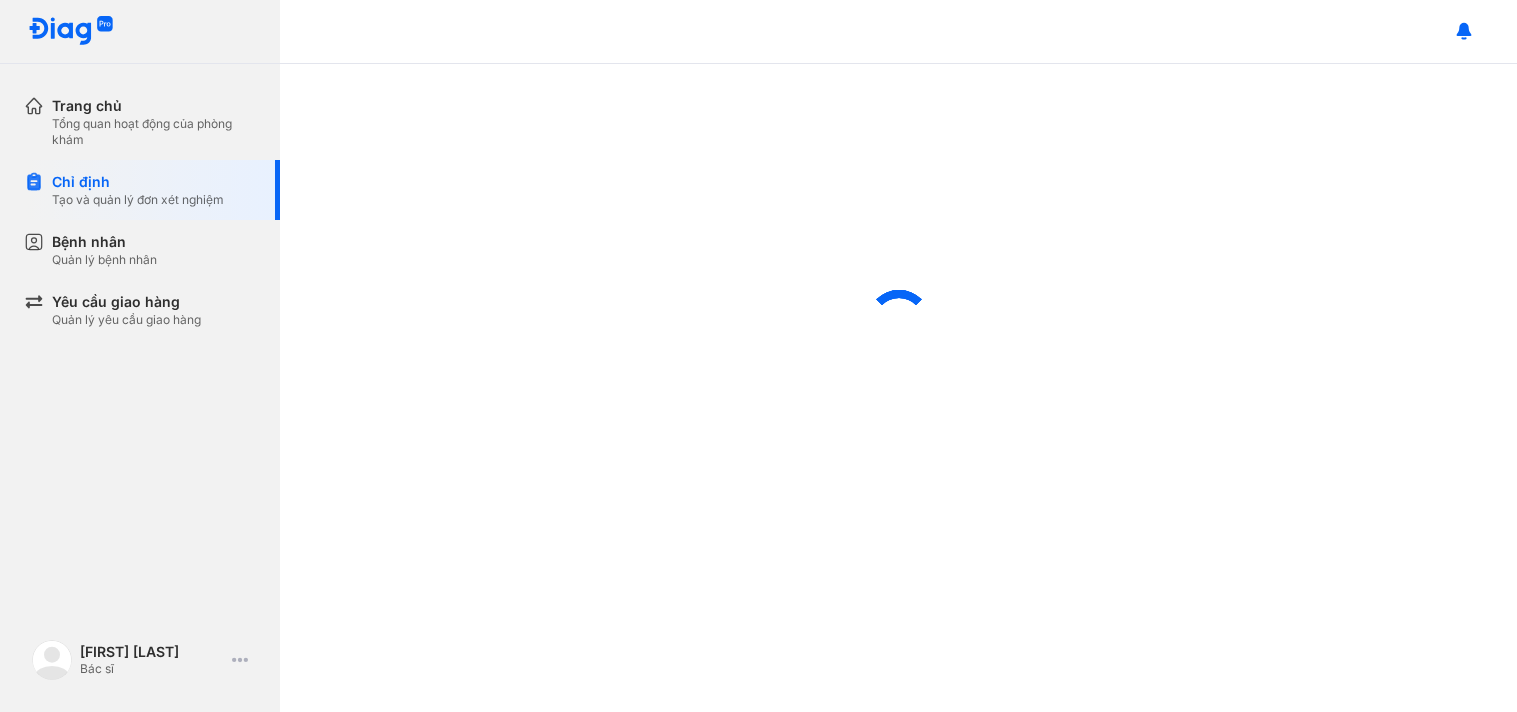 scroll, scrollTop: 0, scrollLeft: 0, axis: both 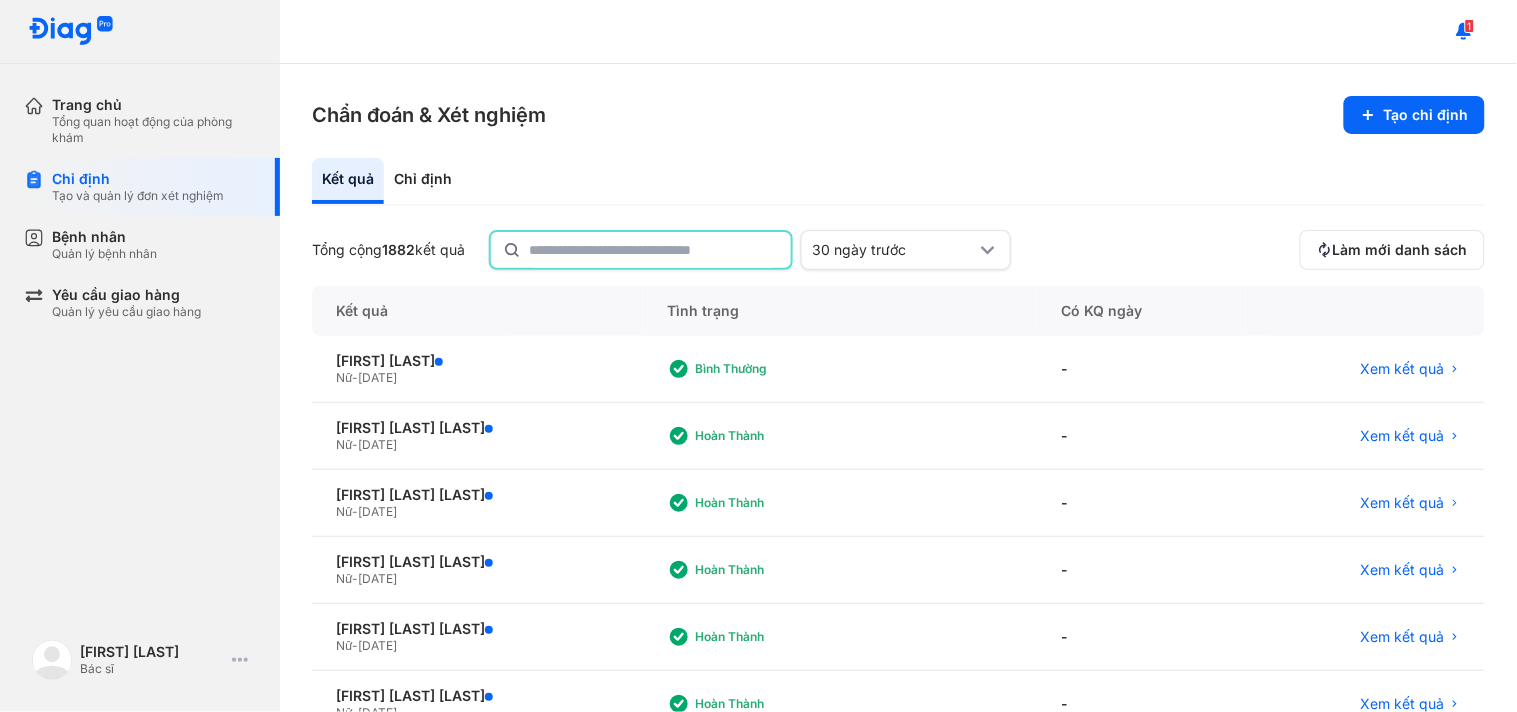 click 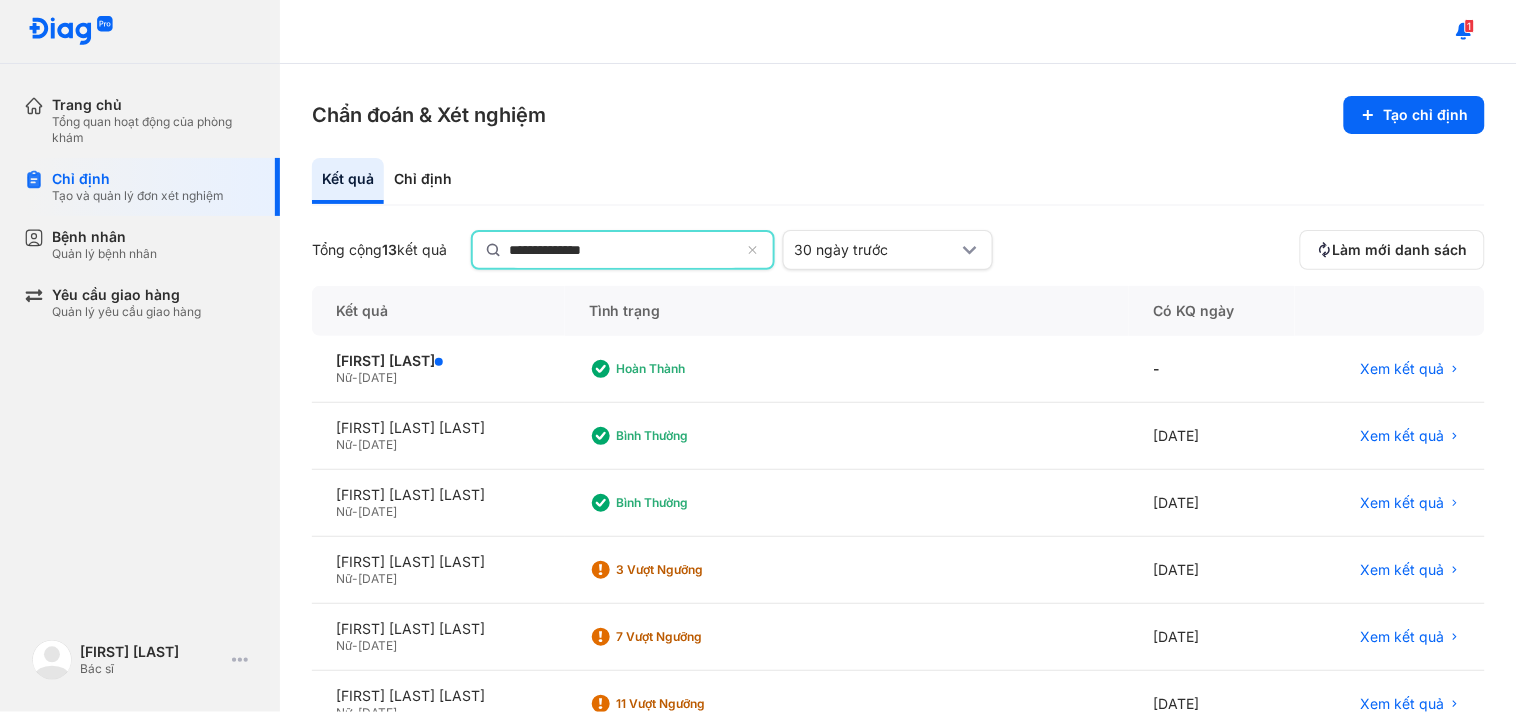 type on "**********" 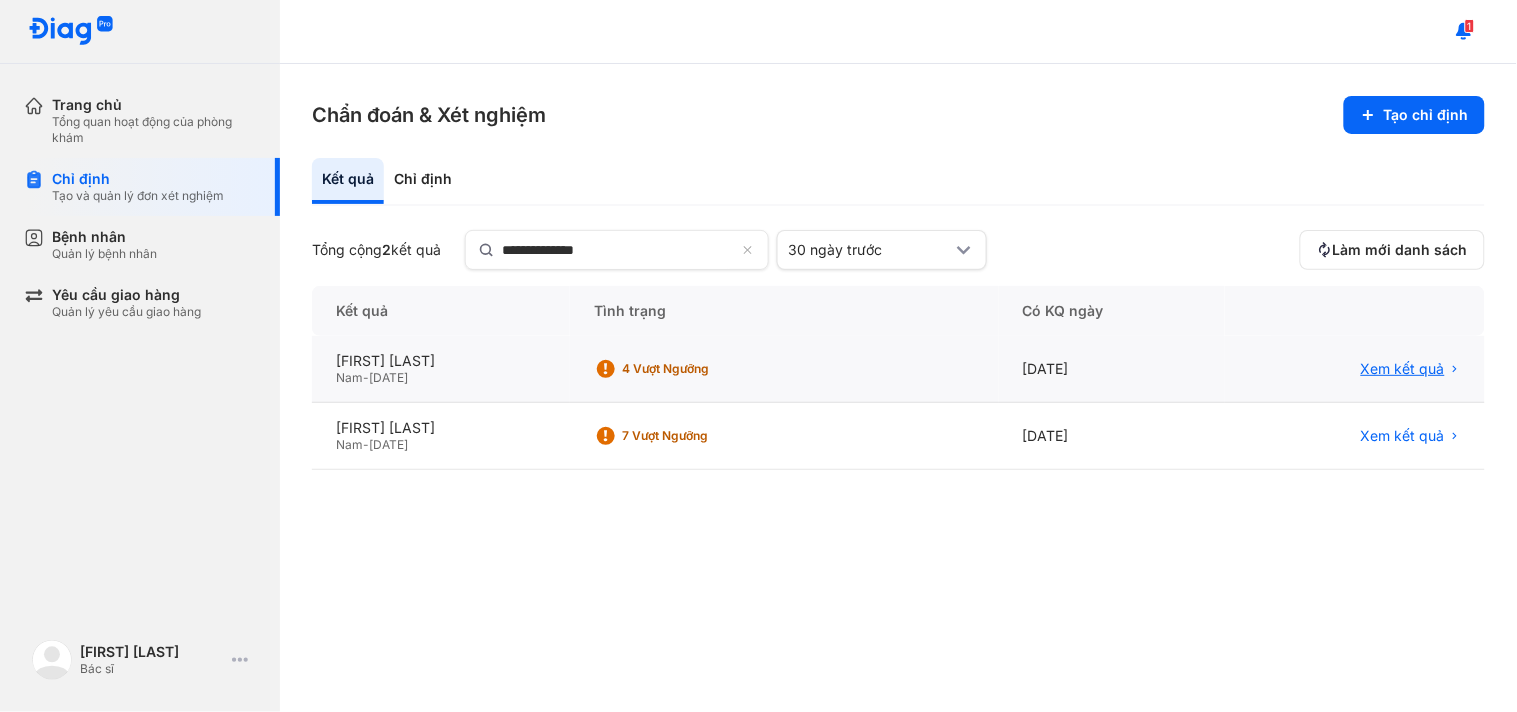 click 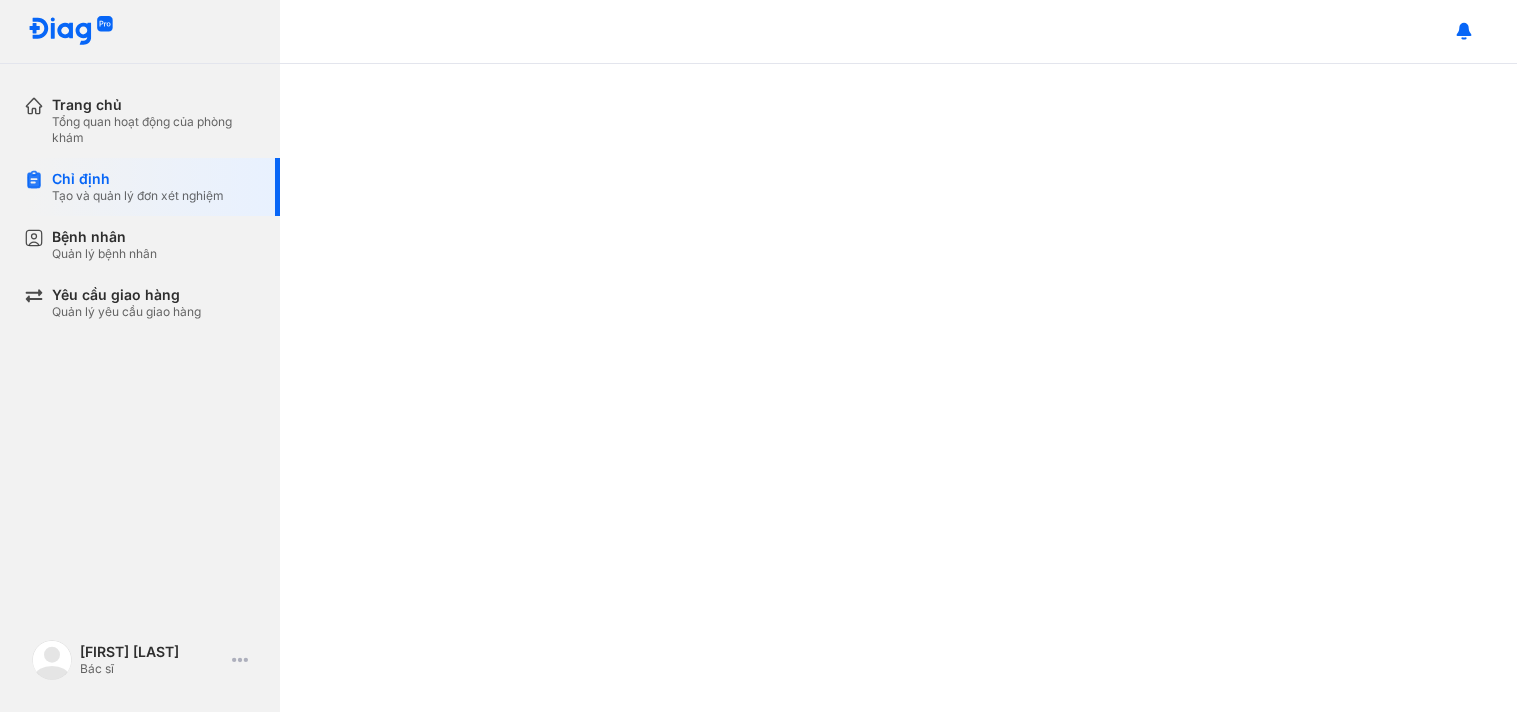 scroll, scrollTop: 0, scrollLeft: 0, axis: both 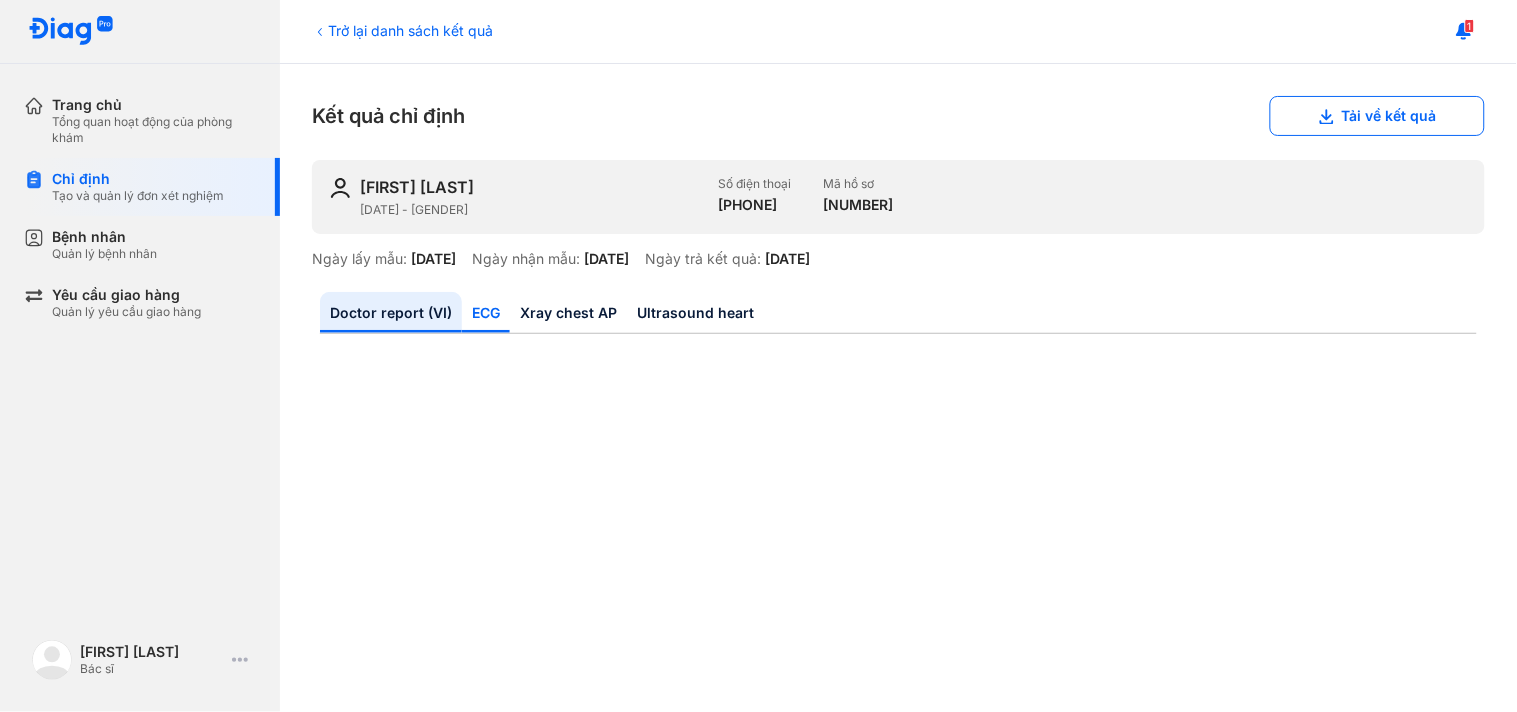 click on "ECG" at bounding box center (486, 312) 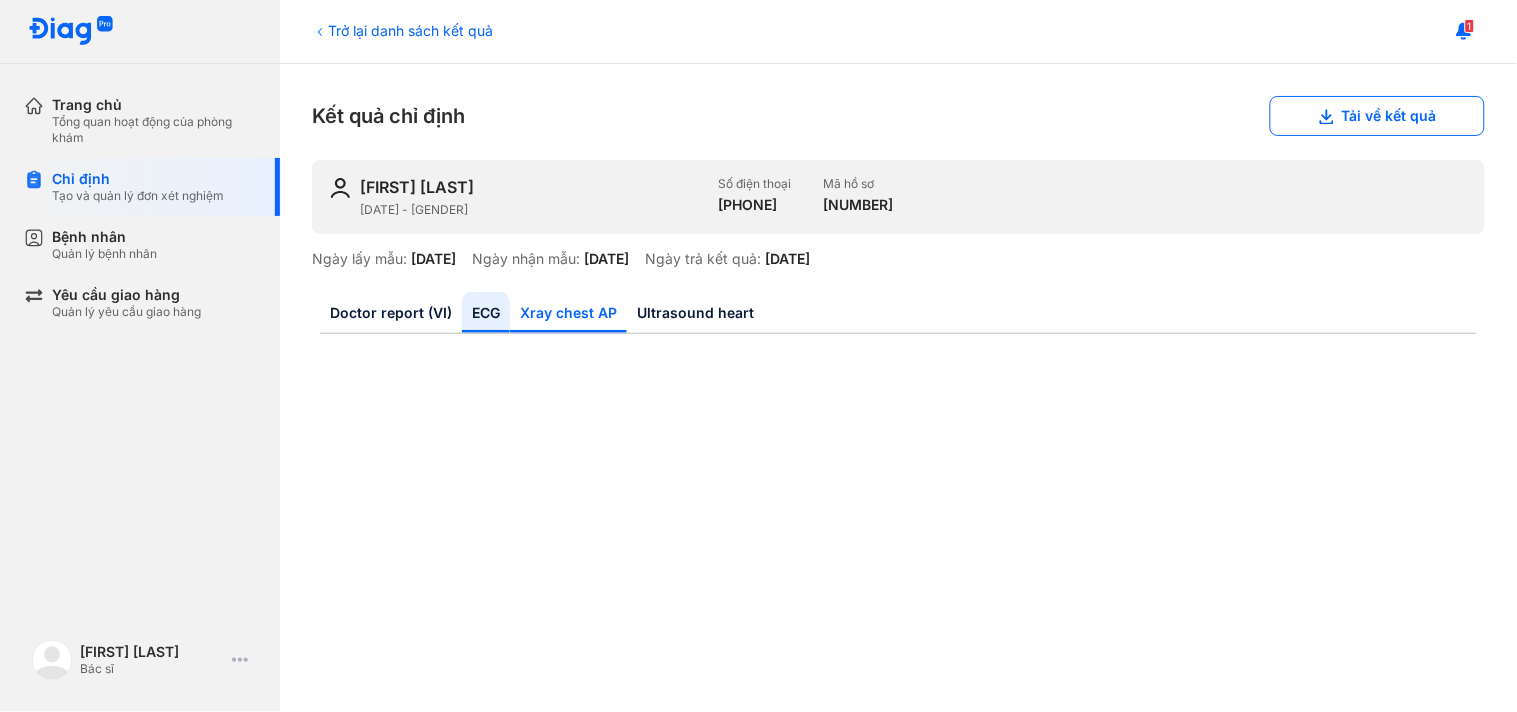 click on "Xray chest AP" at bounding box center (568, 312) 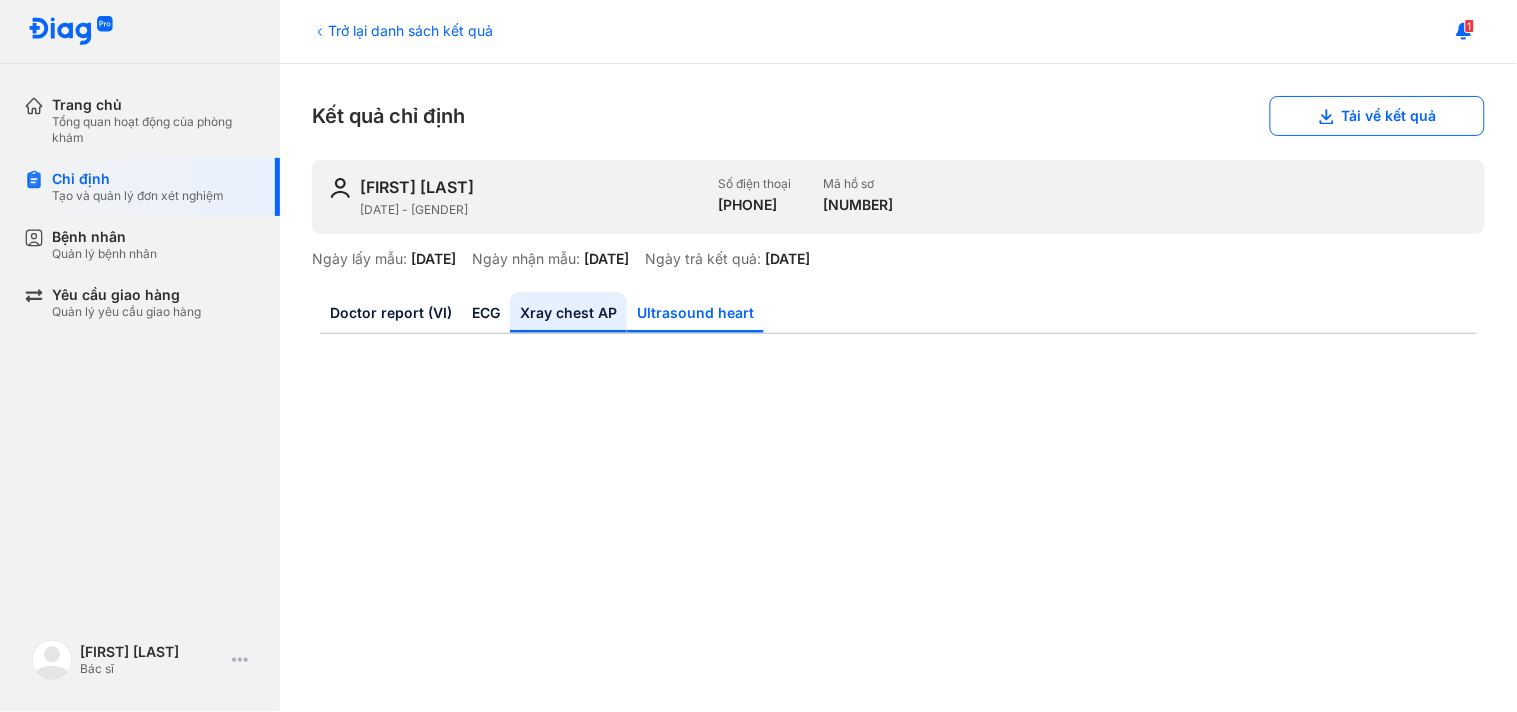 click on "Ultrasound heart" at bounding box center (695, 312) 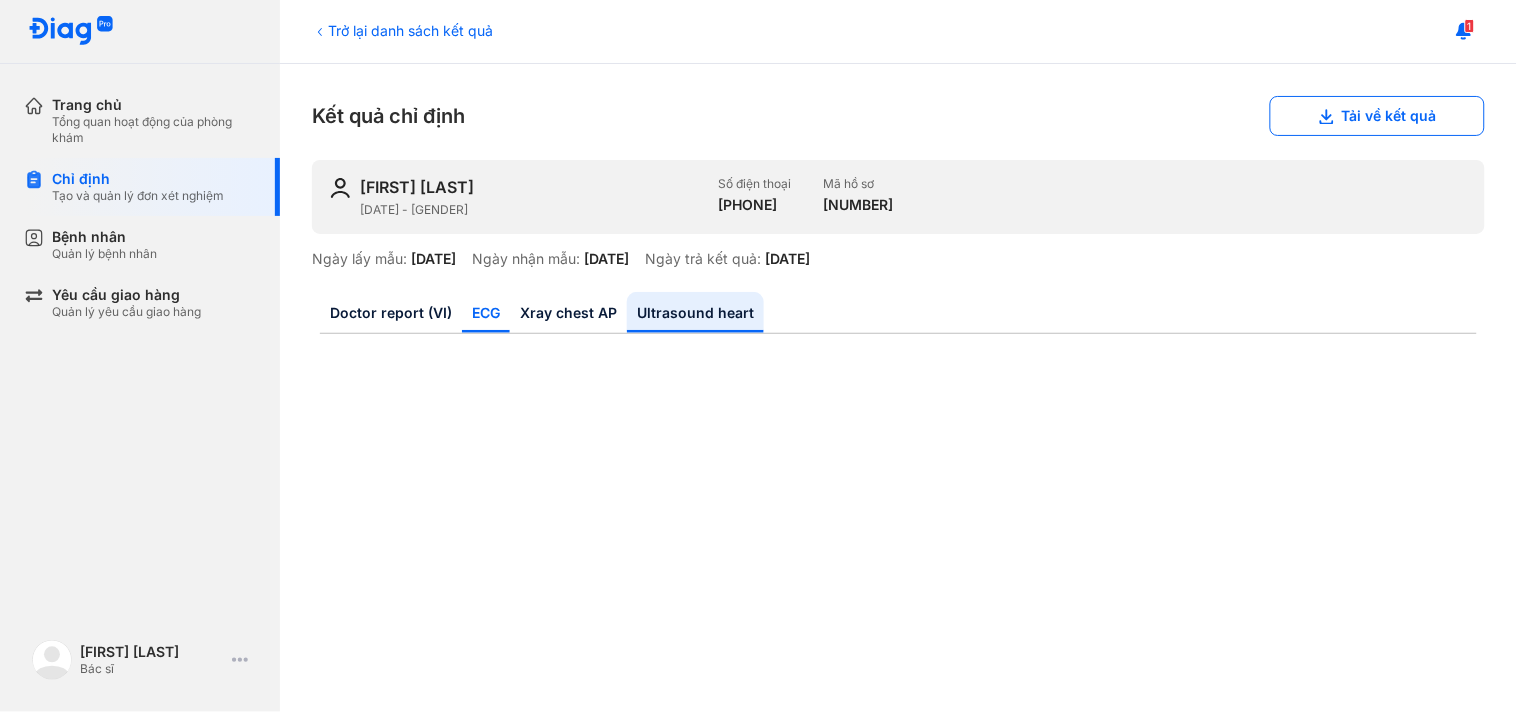 click on "ECG" at bounding box center (486, 312) 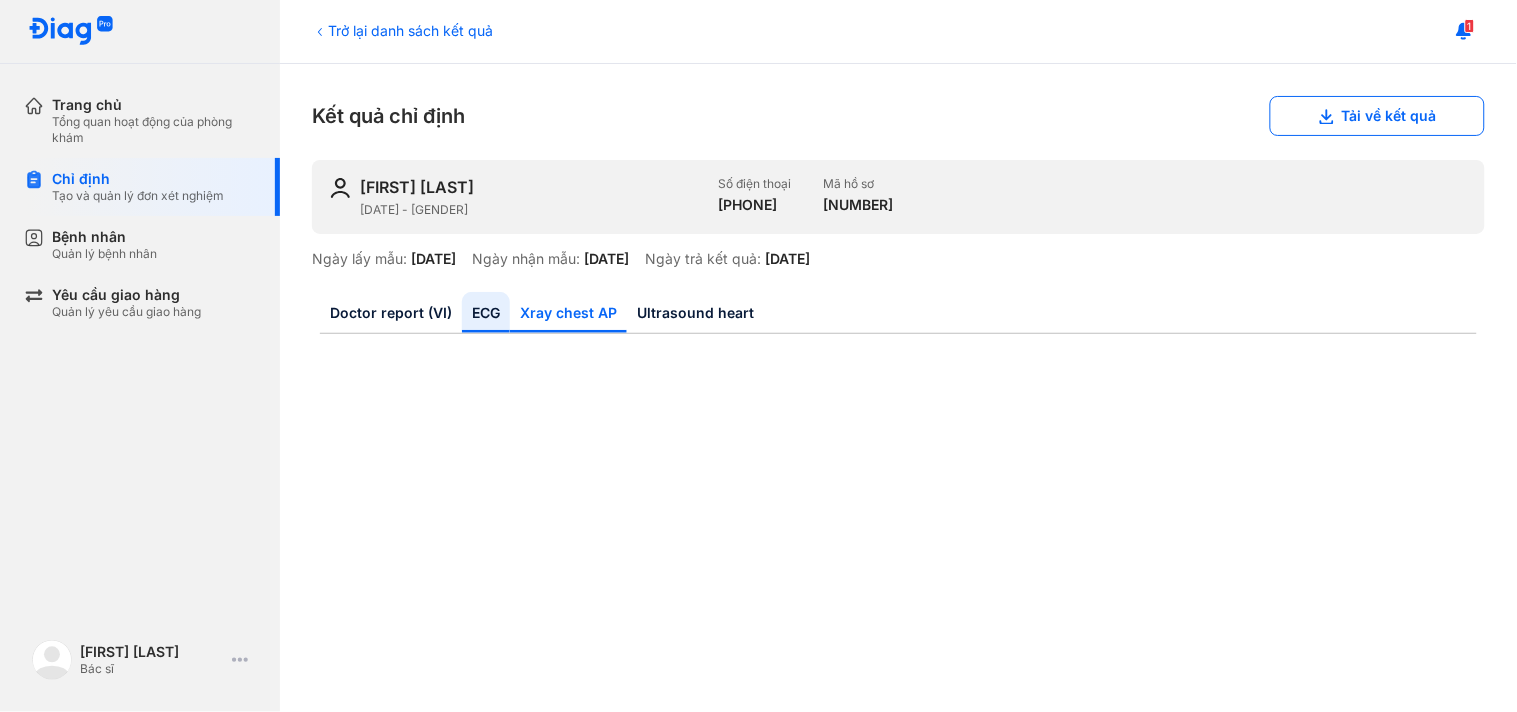 click on "Xray chest AP" at bounding box center (568, 312) 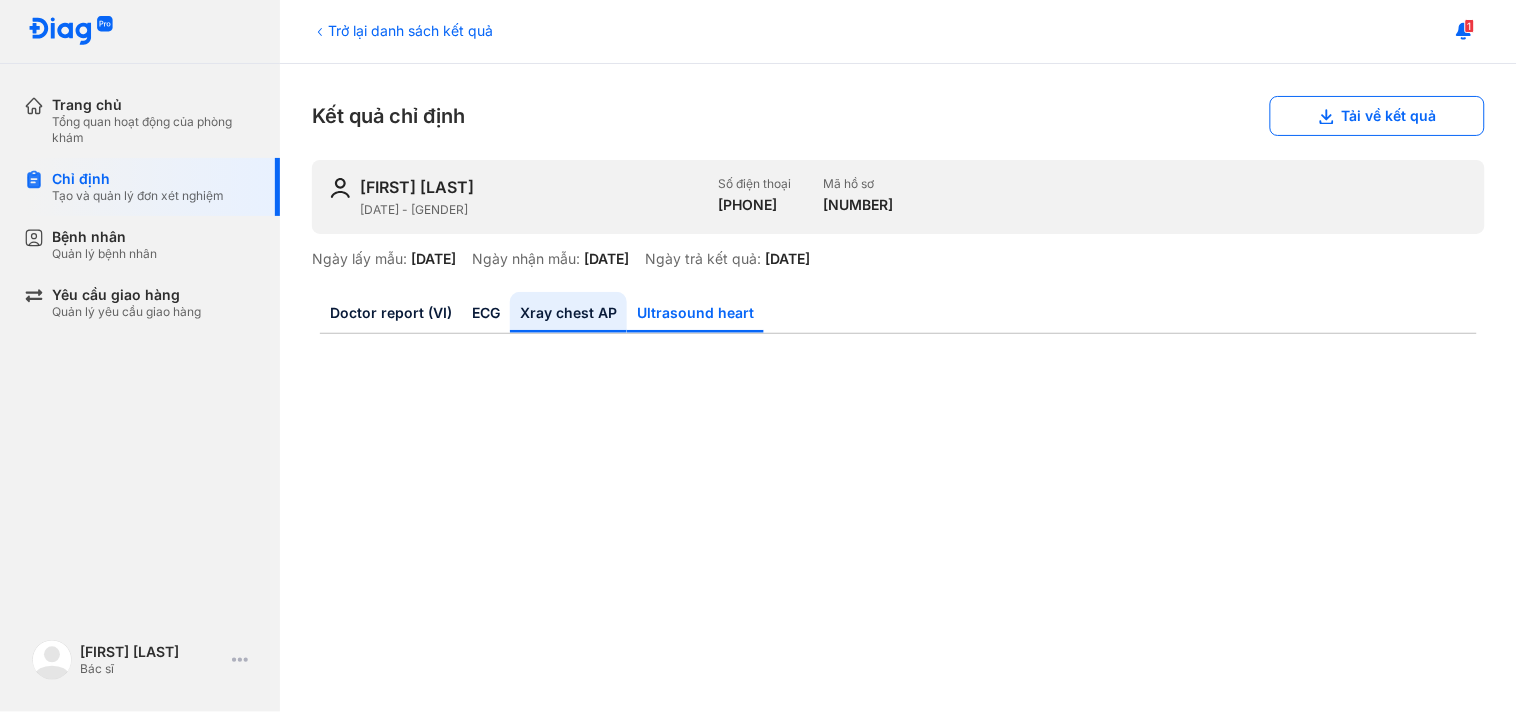 click on "Ultrasound heart" at bounding box center [695, 312] 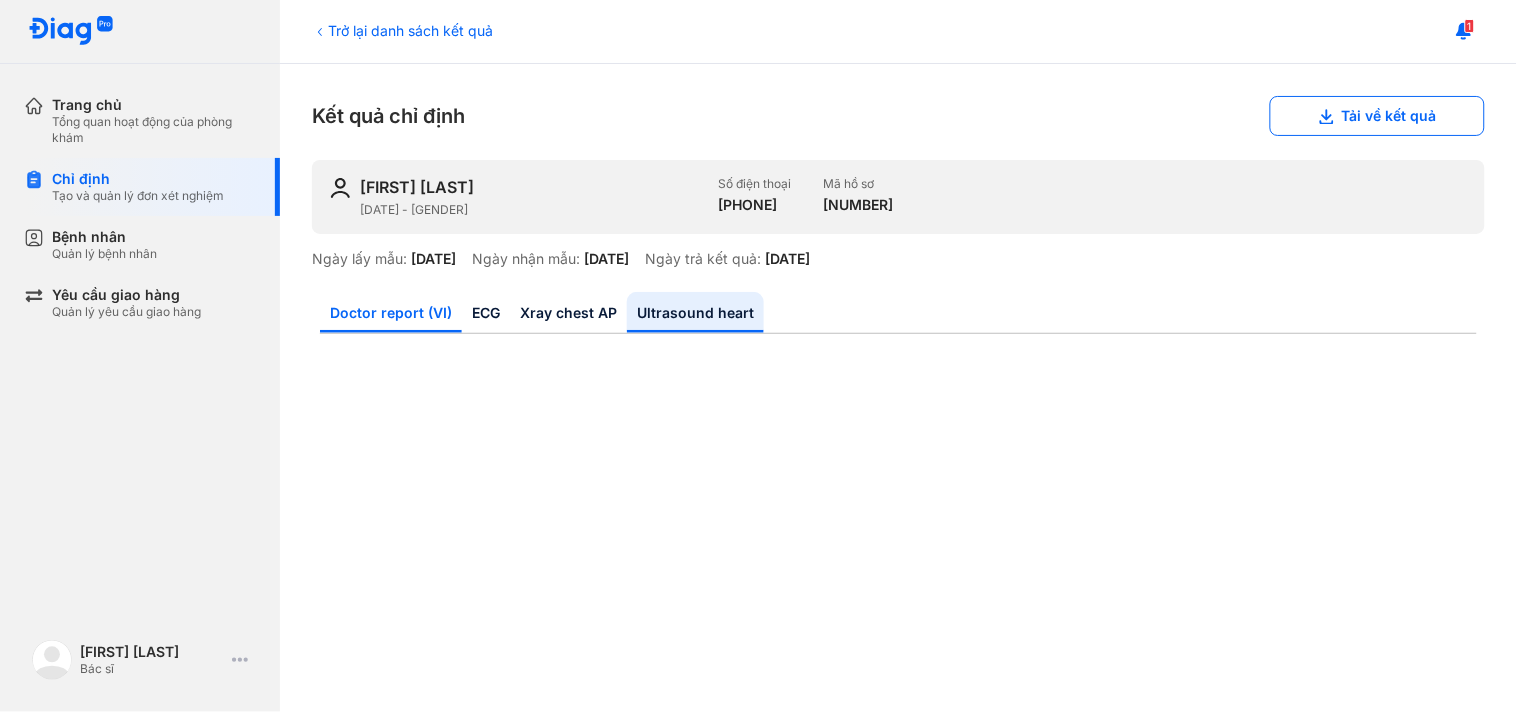 click on "Doctor report (VI)" at bounding box center (391, 312) 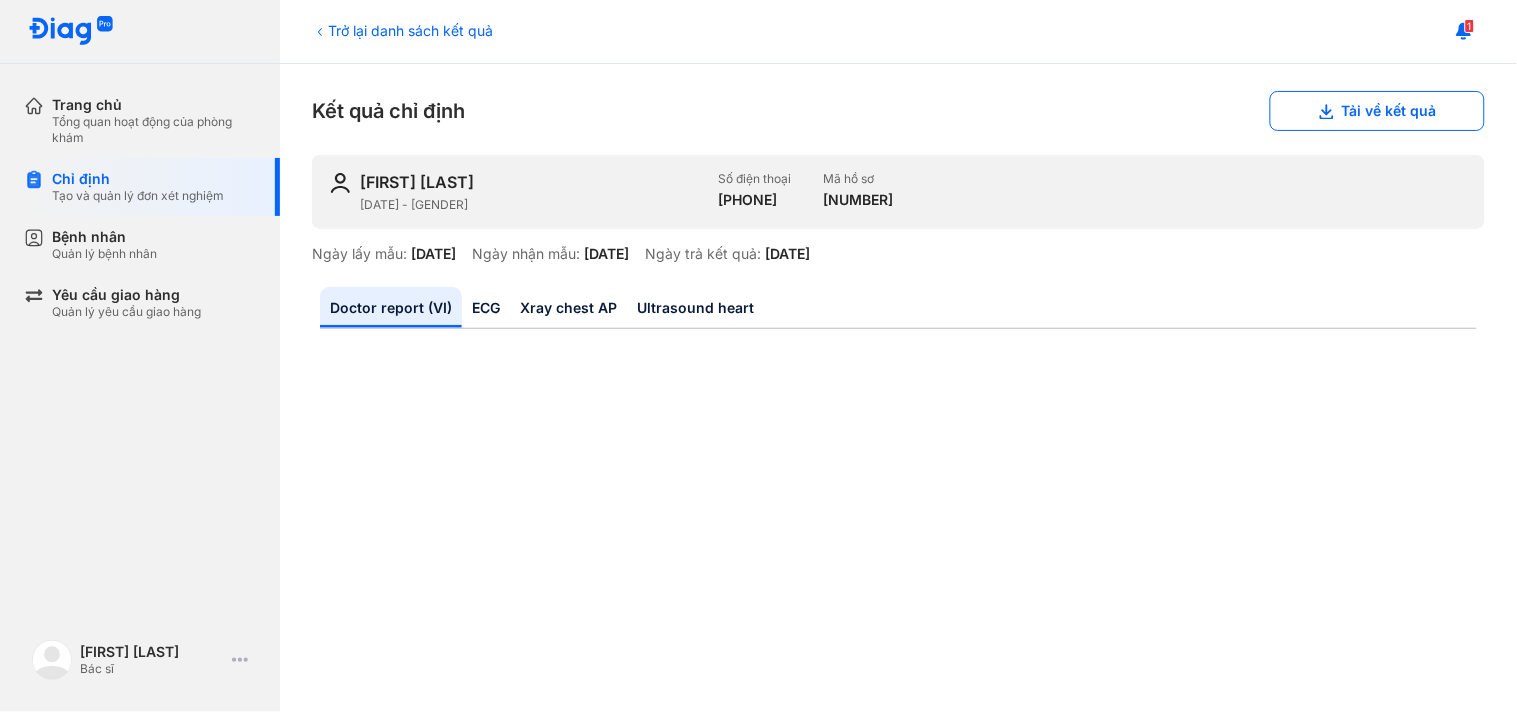 scroll, scrollTop: 0, scrollLeft: 0, axis: both 